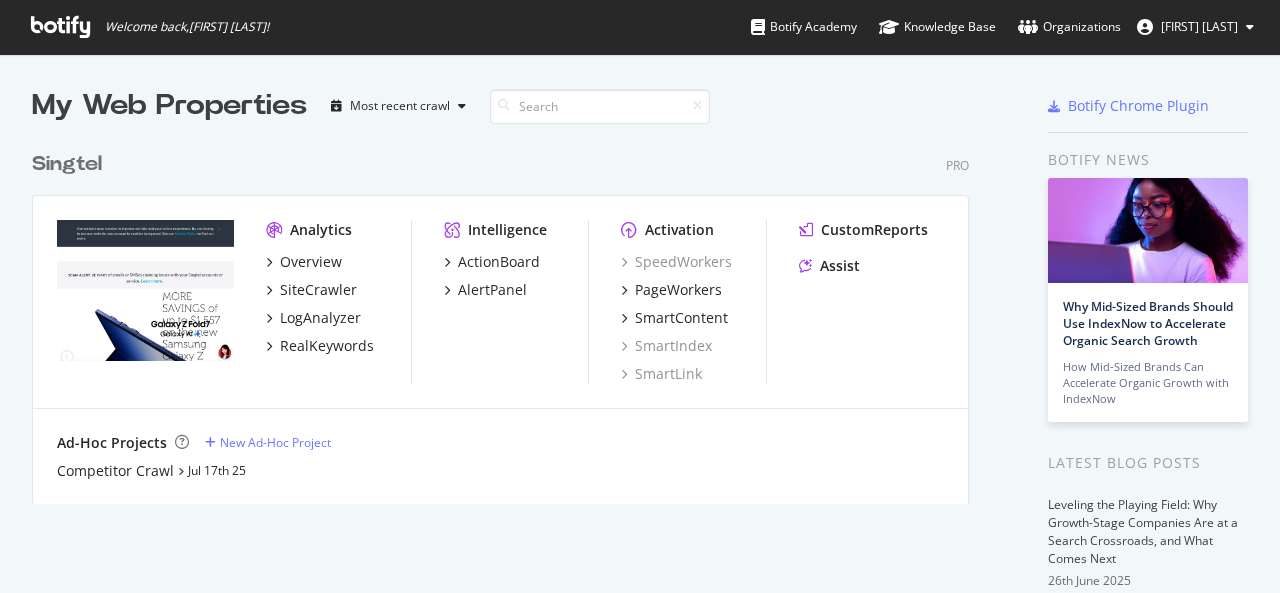 scroll, scrollTop: 0, scrollLeft: 0, axis: both 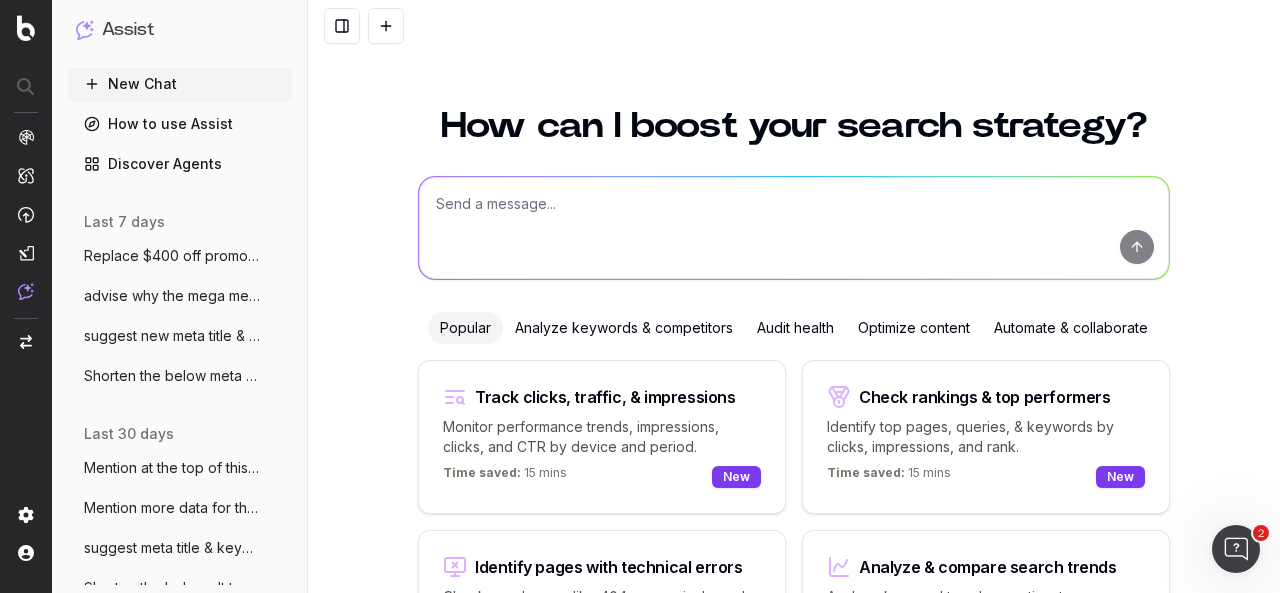 click at bounding box center (794, 228) 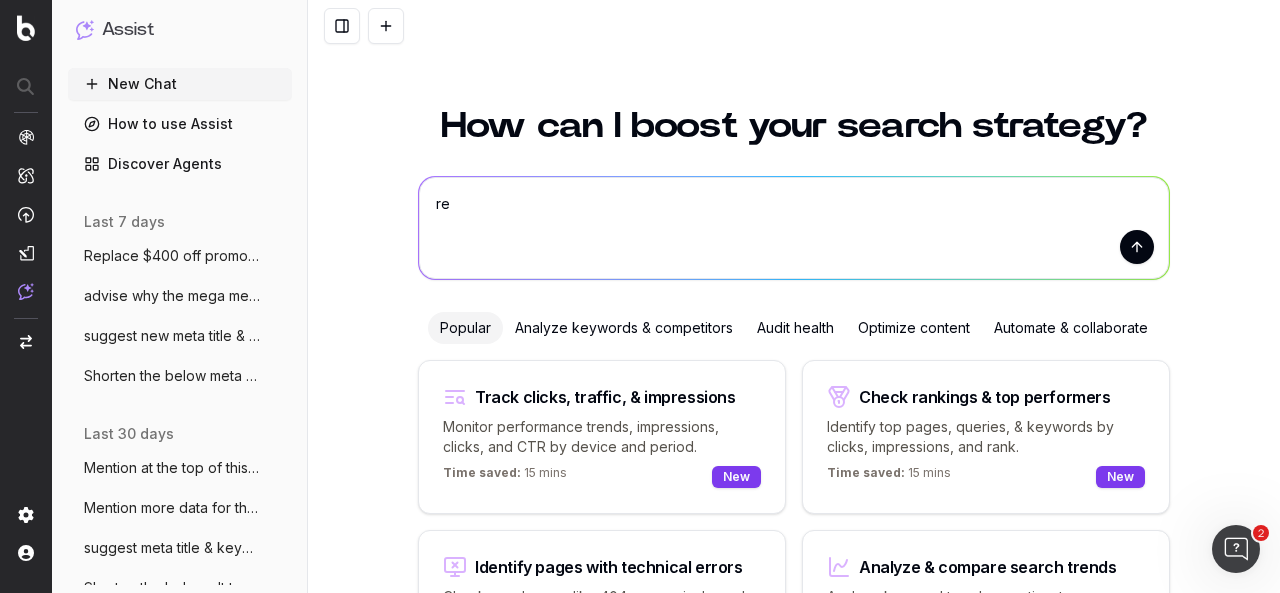 type on "r" 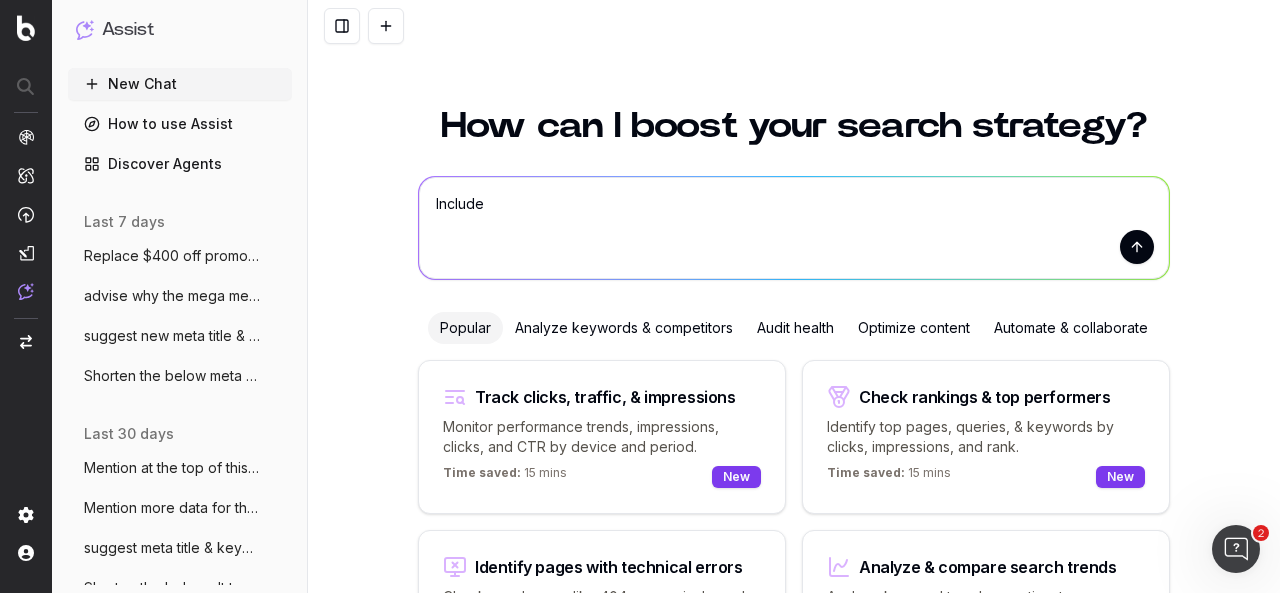 paste on "Customise your GOMO plan with add-ons for extra data, talktime, and roaming. Enjoy flexible options tailored to your needs. Boost your mobile experience now!" 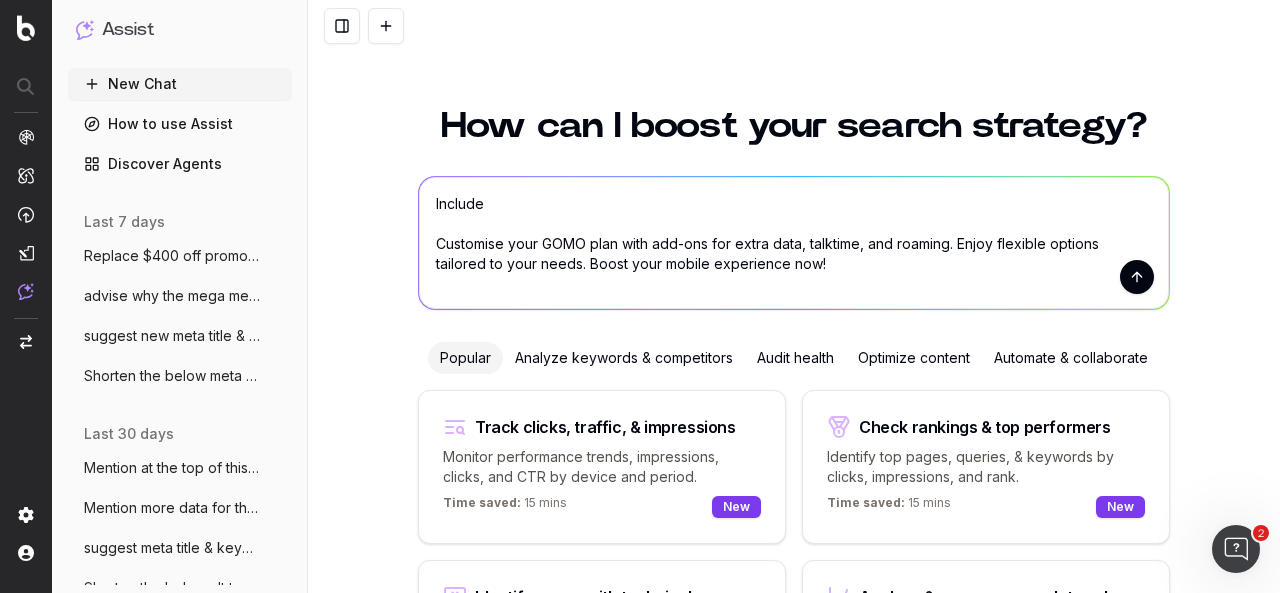 click on "Include
Customise your GOMO plan with add-ons for extra data, talktime, and roaming. Enjoy flexible options tailored to your needs. Boost your mobile experience now!" at bounding box center (794, 243) 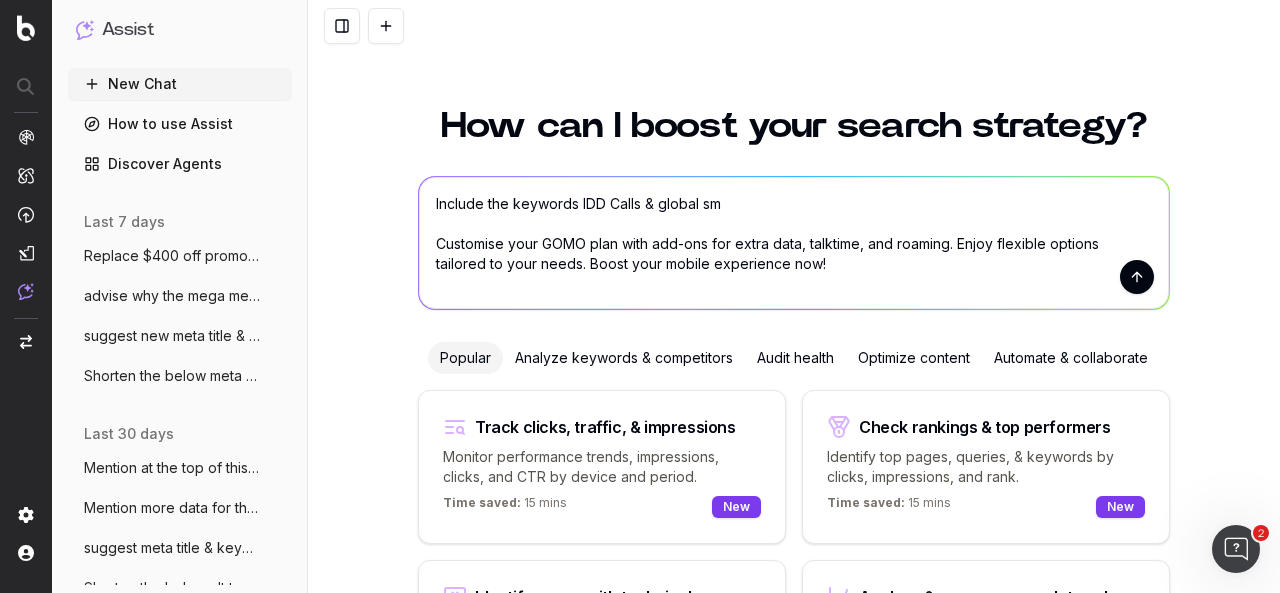 type on "Include the keywords IDD Calls & global sms
Customise your GOMO plan with add-ons for extra data, talktime, and roaming. Enjoy flexible options tailored to your needs. Boost your mobile experience now!" 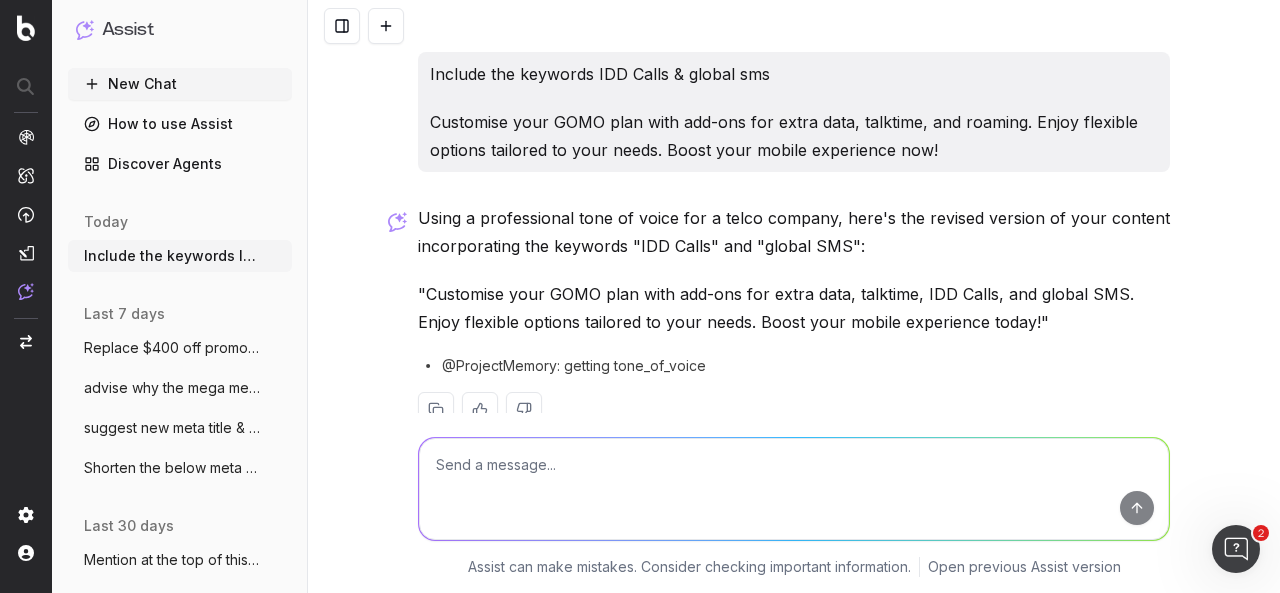 click at bounding box center (794, 489) 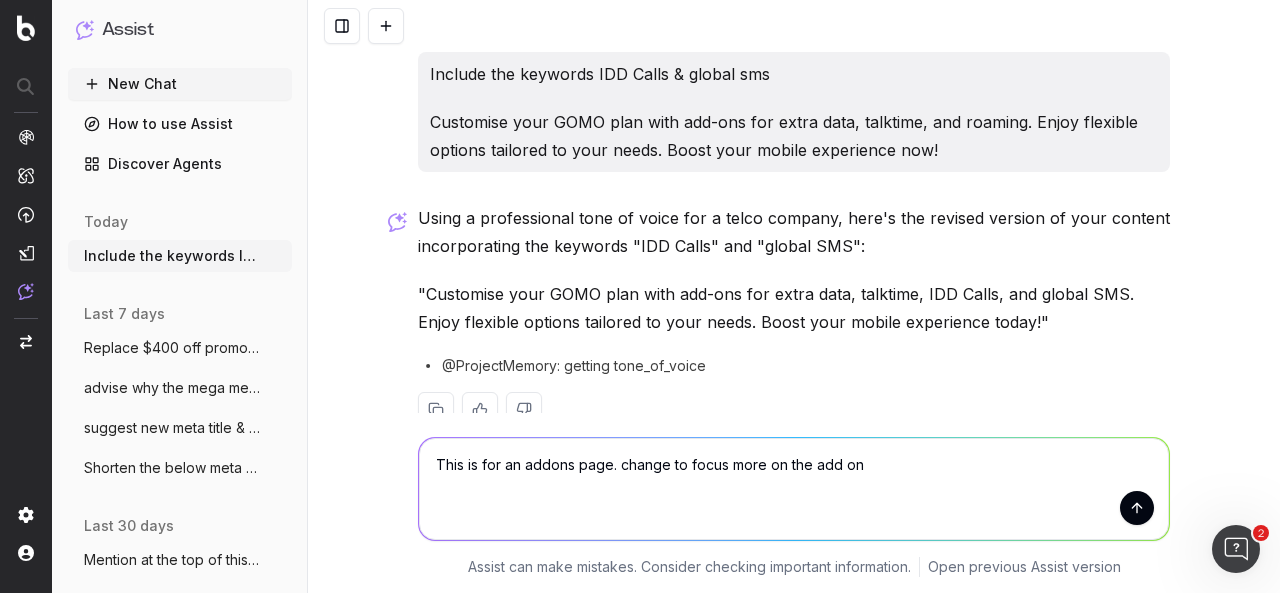 type on "This is for an addons page. change to focus more on the add ons" 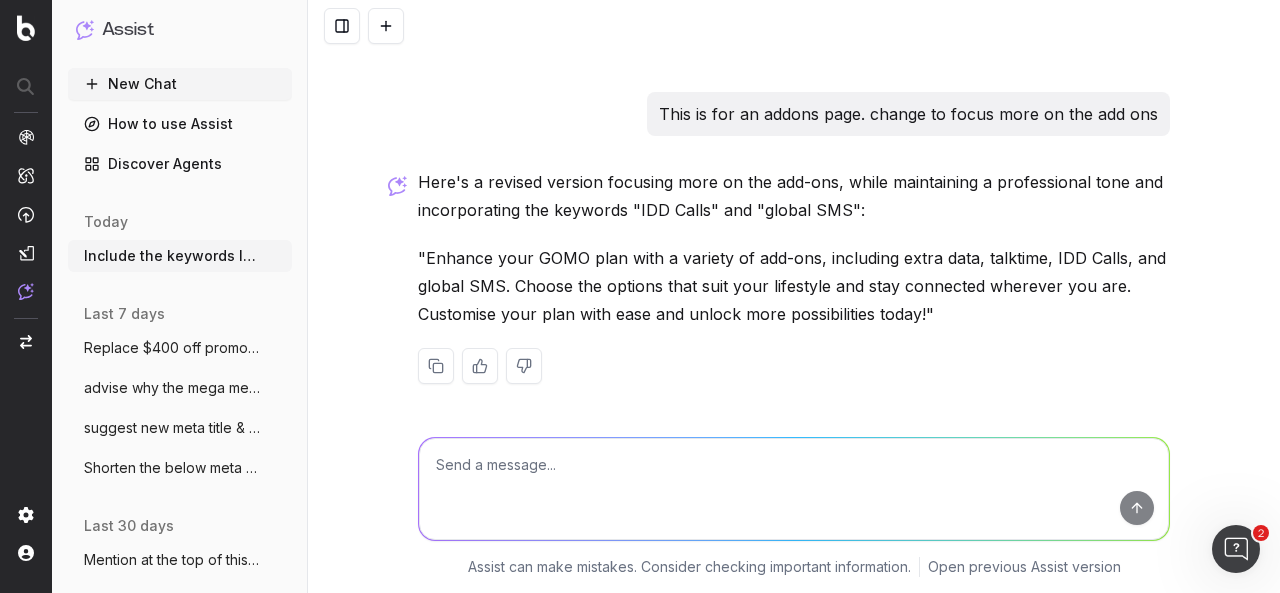 scroll, scrollTop: 370, scrollLeft: 0, axis: vertical 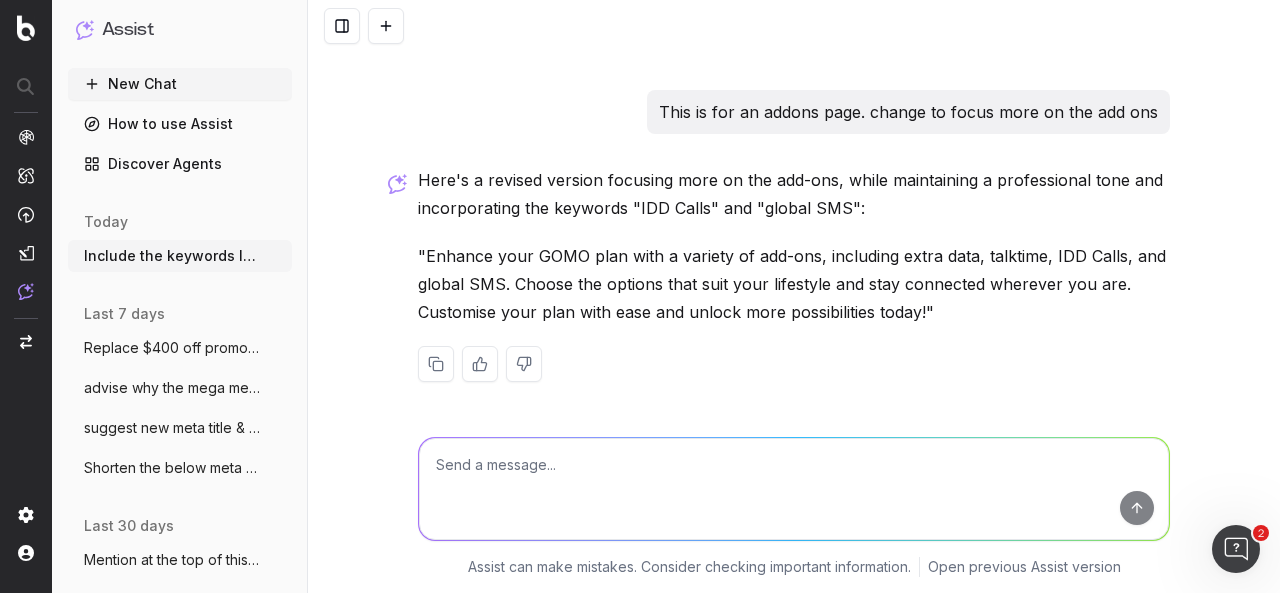 click at bounding box center (794, 489) 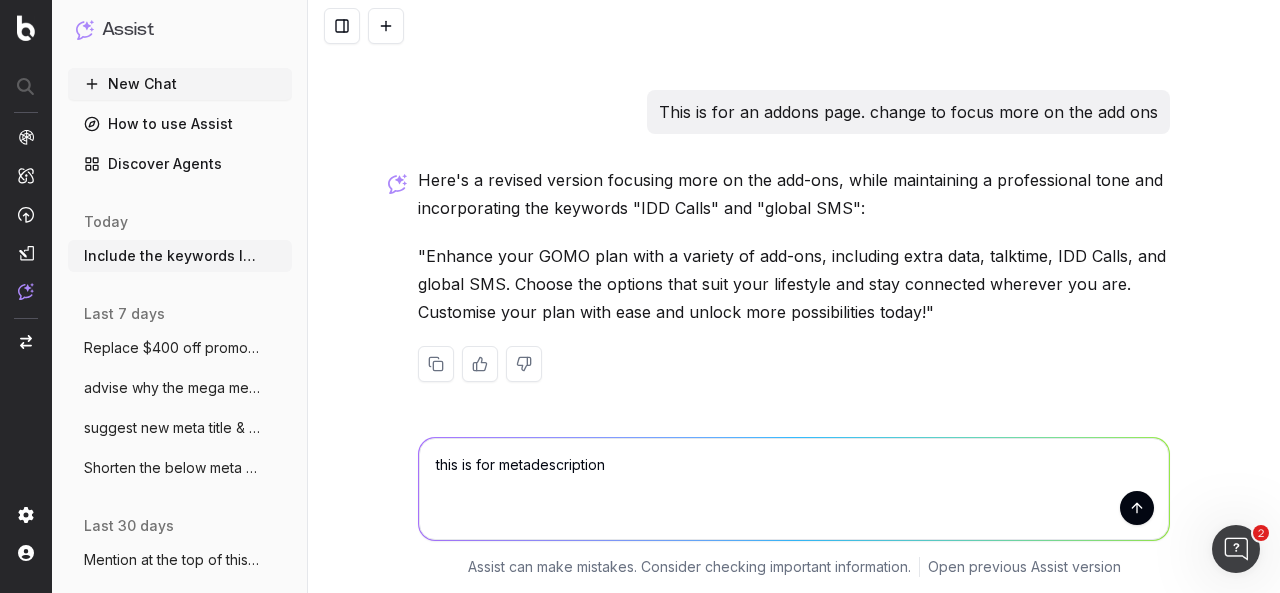 click on "this is for metadescription" at bounding box center (794, 489) 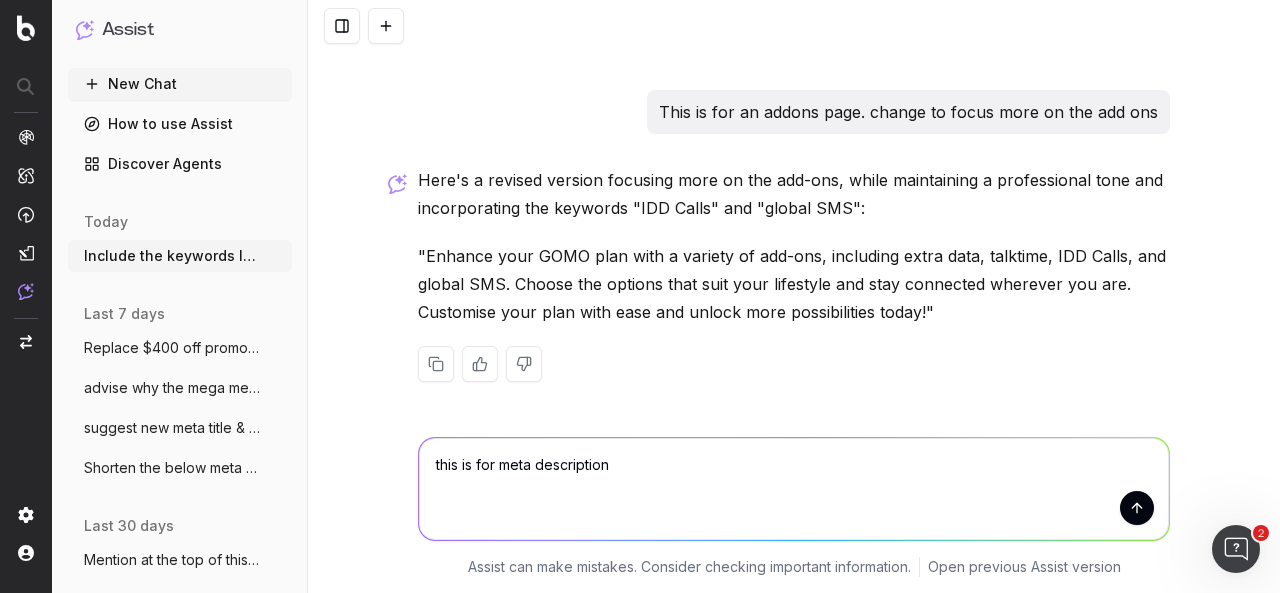 click on "this is for meta description" at bounding box center (794, 489) 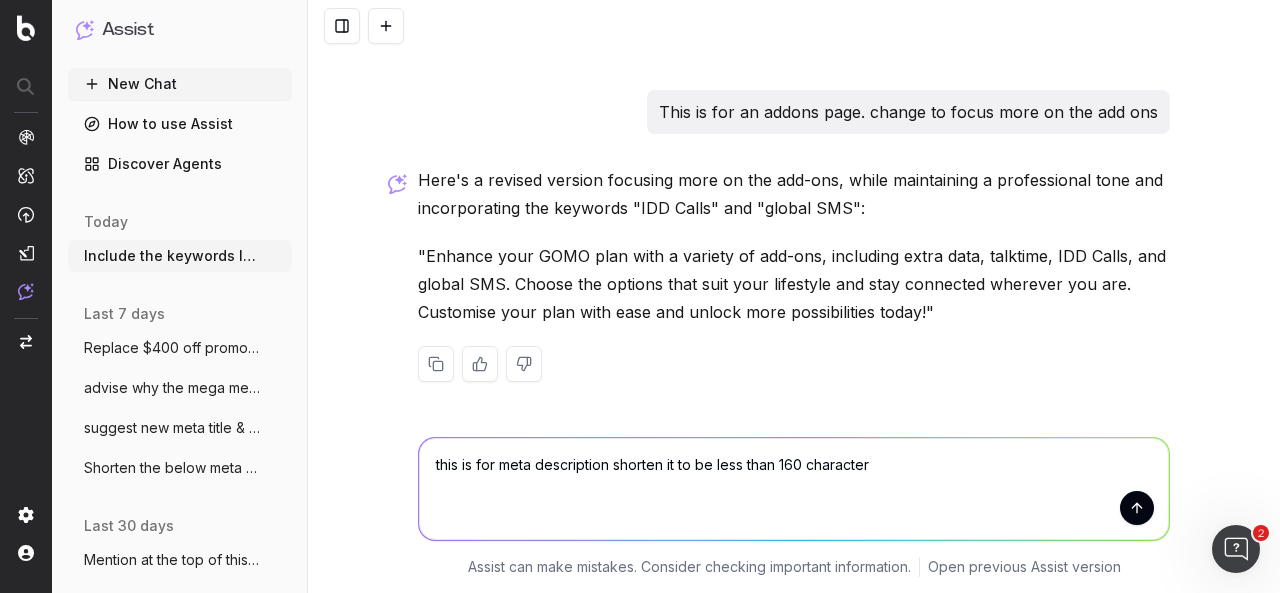type on "this is for meta description shorten it to be less than 160 characters" 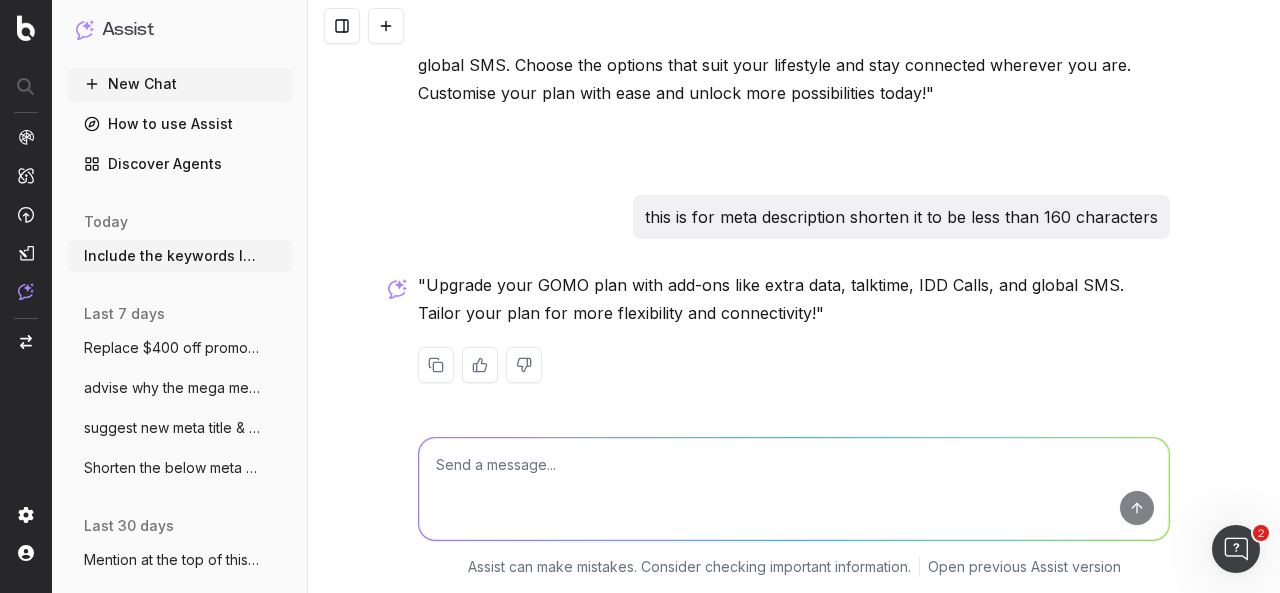 scroll, scrollTop: 590, scrollLeft: 0, axis: vertical 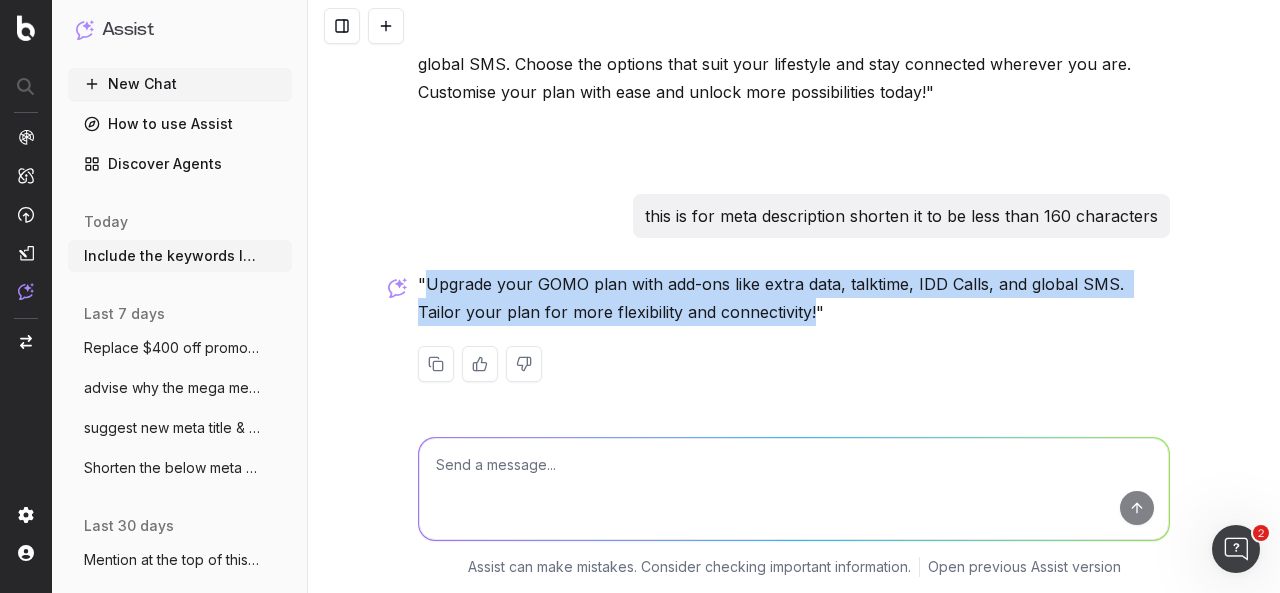 drag, startPoint x: 420, startPoint y: 281, endPoint x: 757, endPoint y: 318, distance: 339.0251 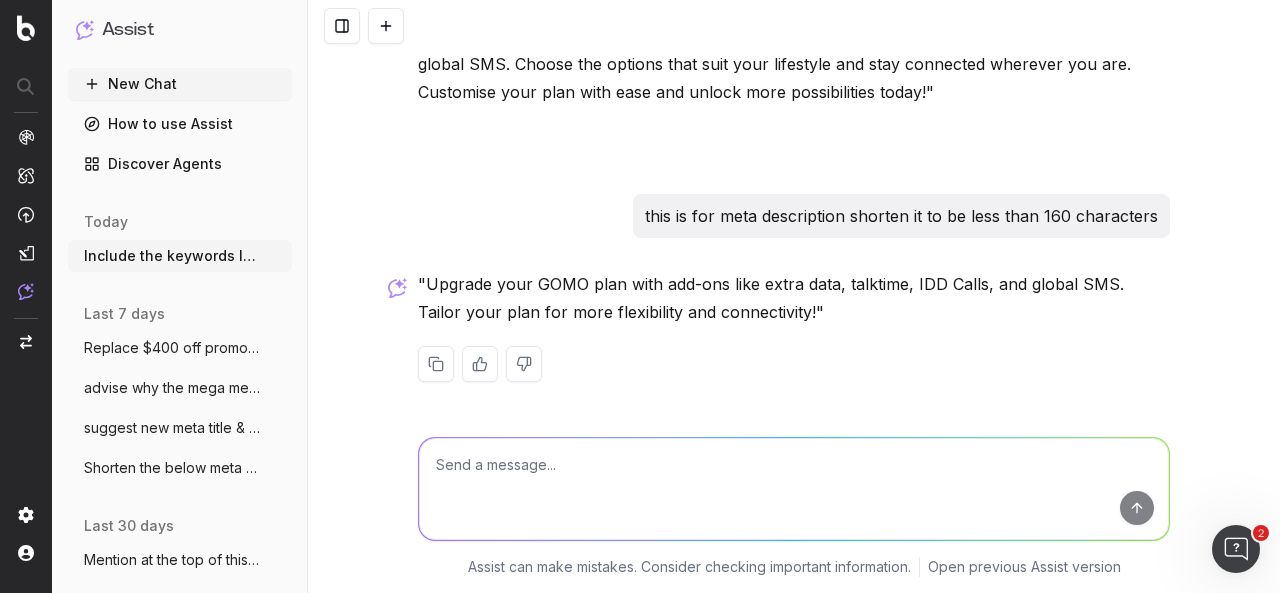 click at bounding box center (794, 489) 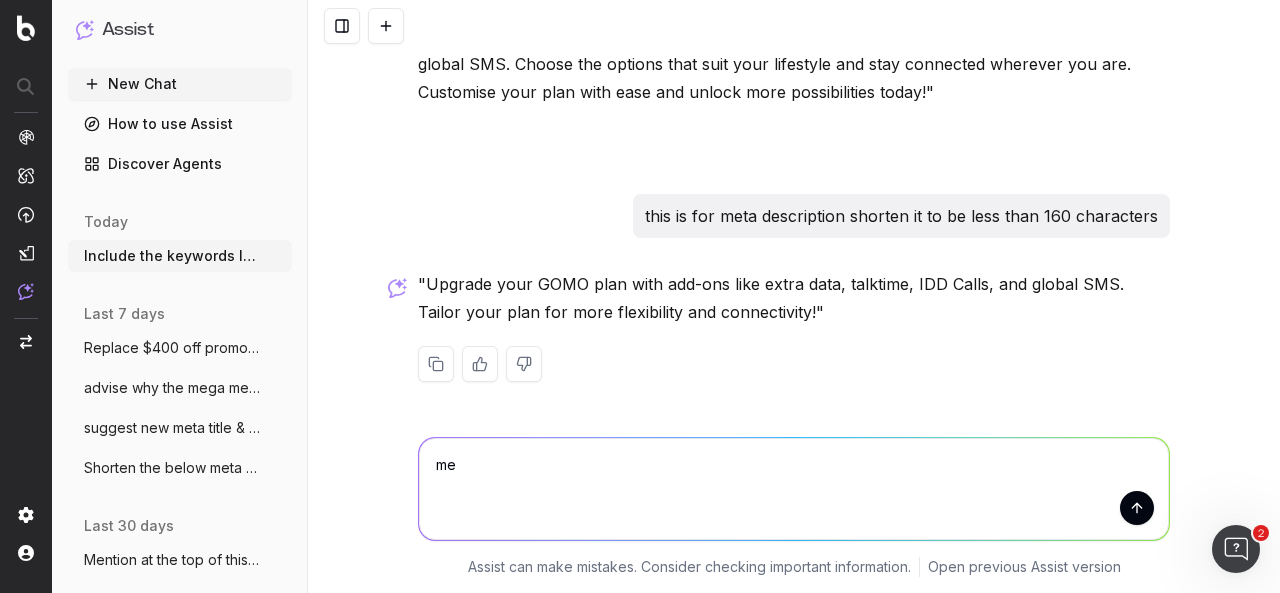 type on "m" 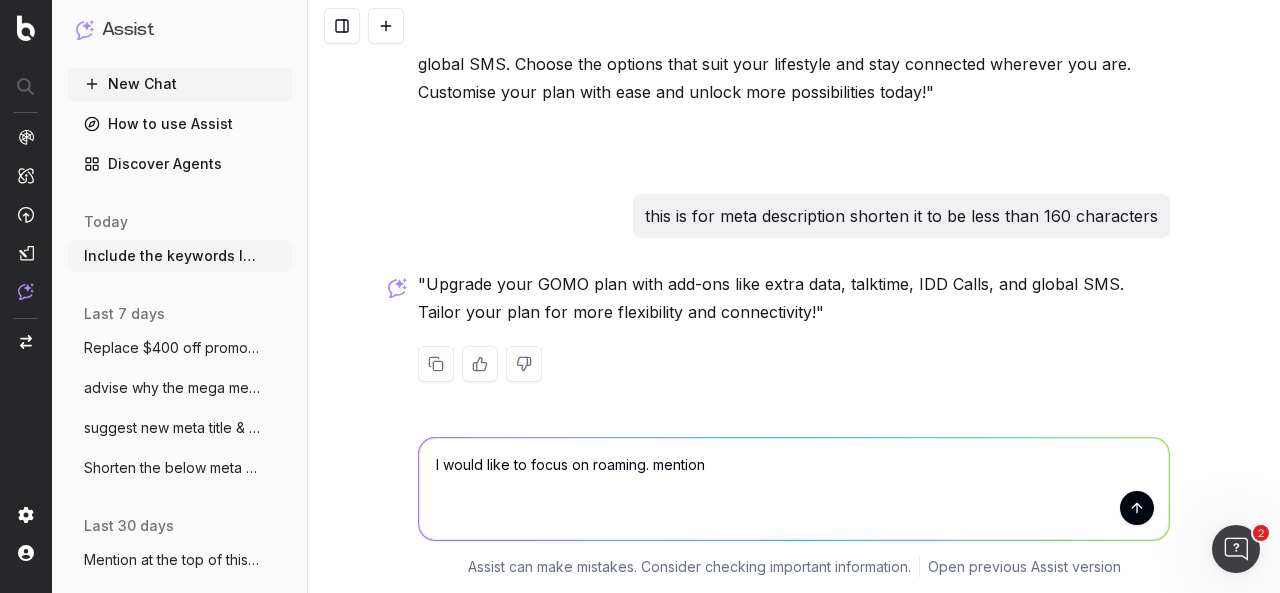 paste on "incredible roaming rates" 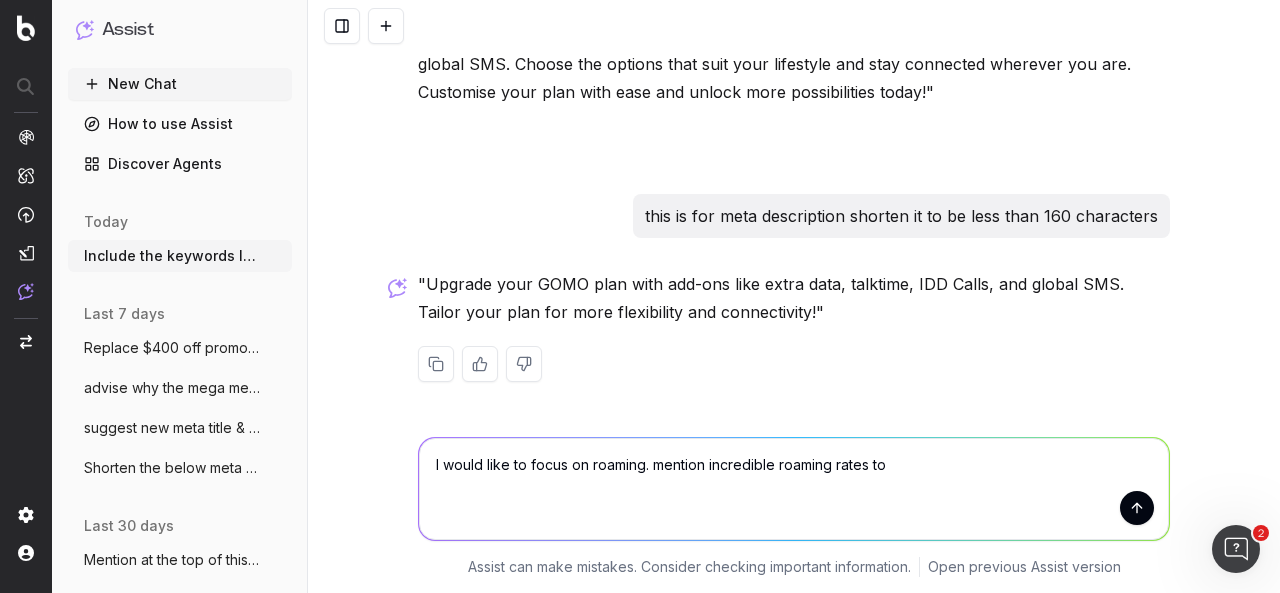 type on "I would like to focus on roaming. mention incredible roaming rates too" 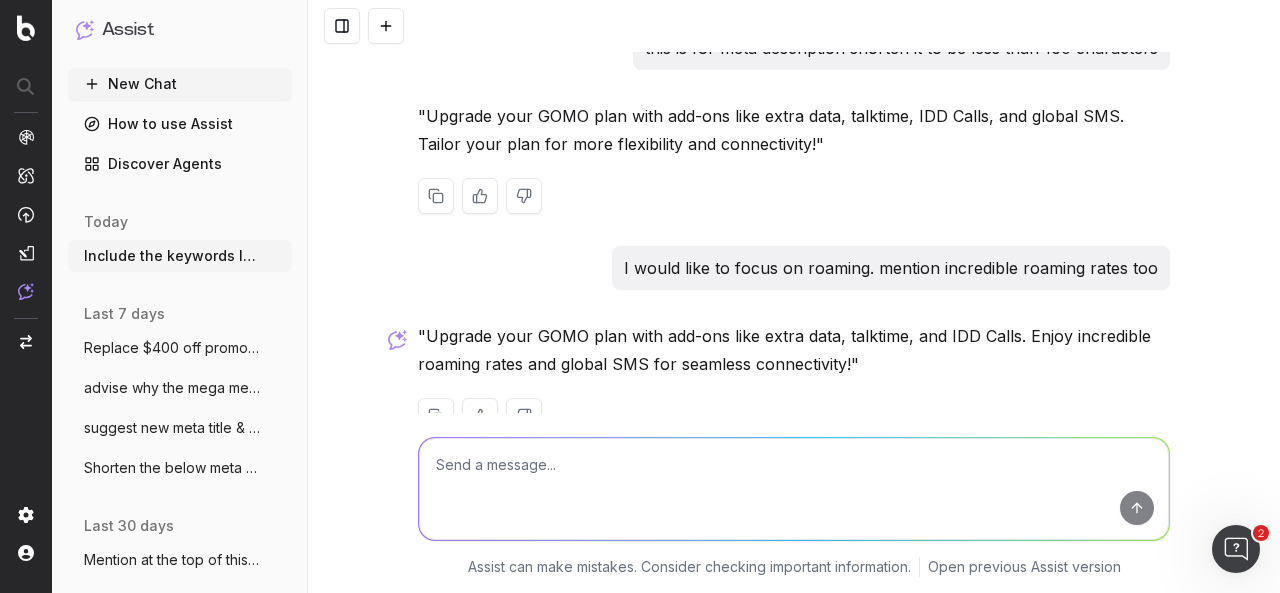 scroll, scrollTop: 810, scrollLeft: 0, axis: vertical 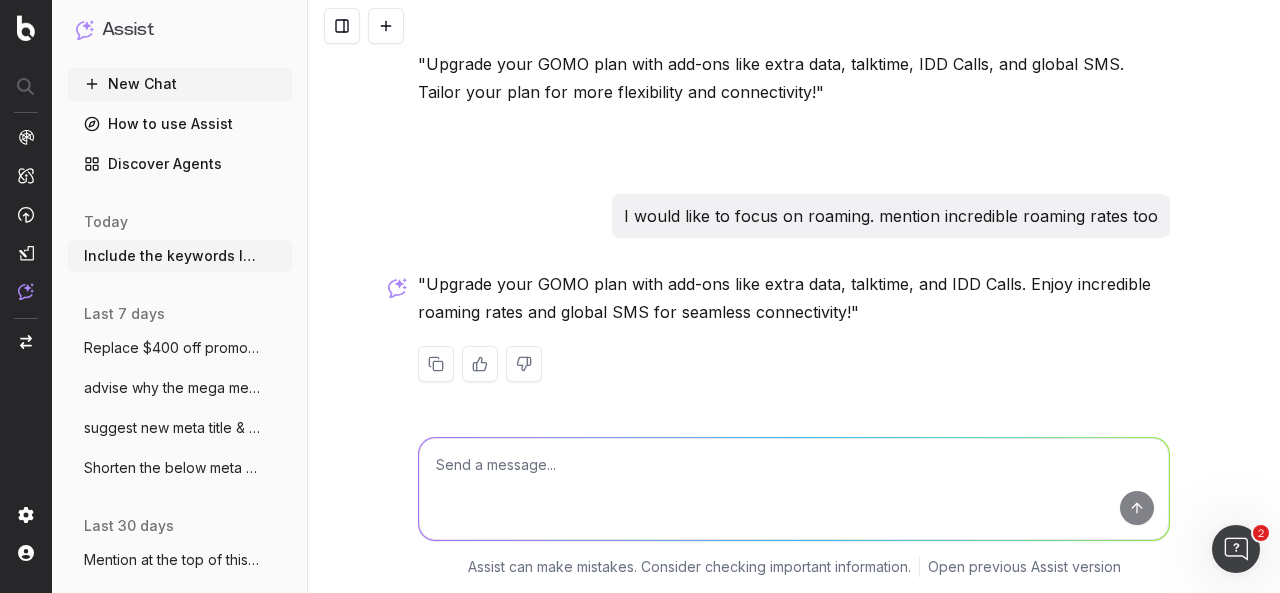 click at bounding box center (794, 489) 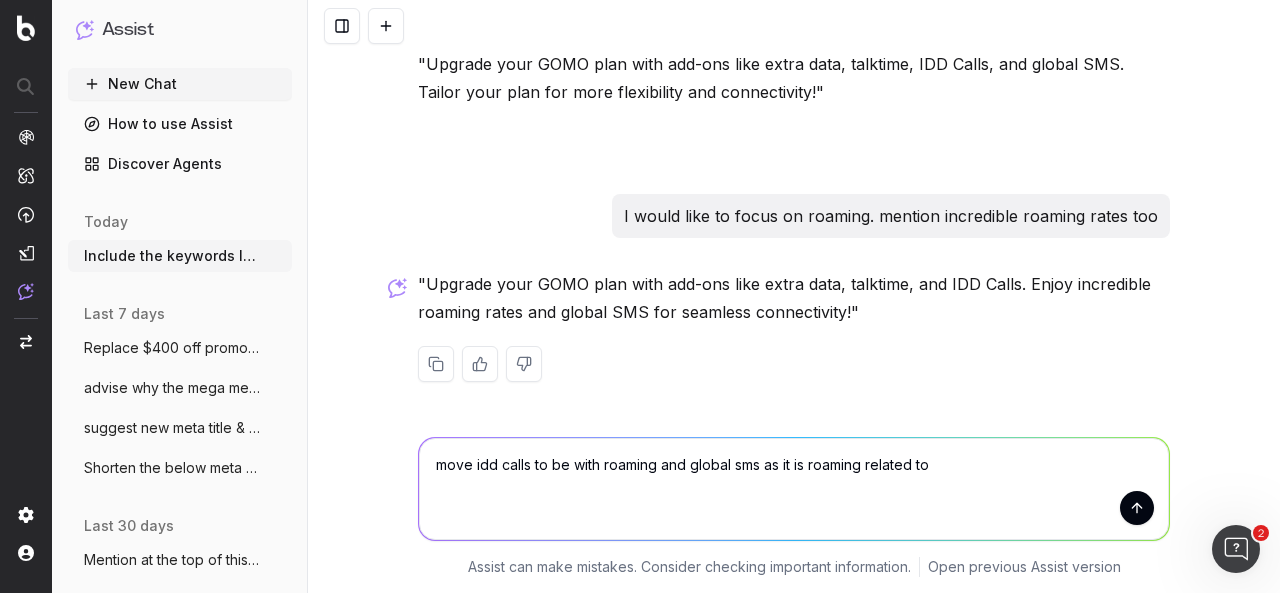 type on "move idd calls to be with roaming and global sms as it is roaming related too" 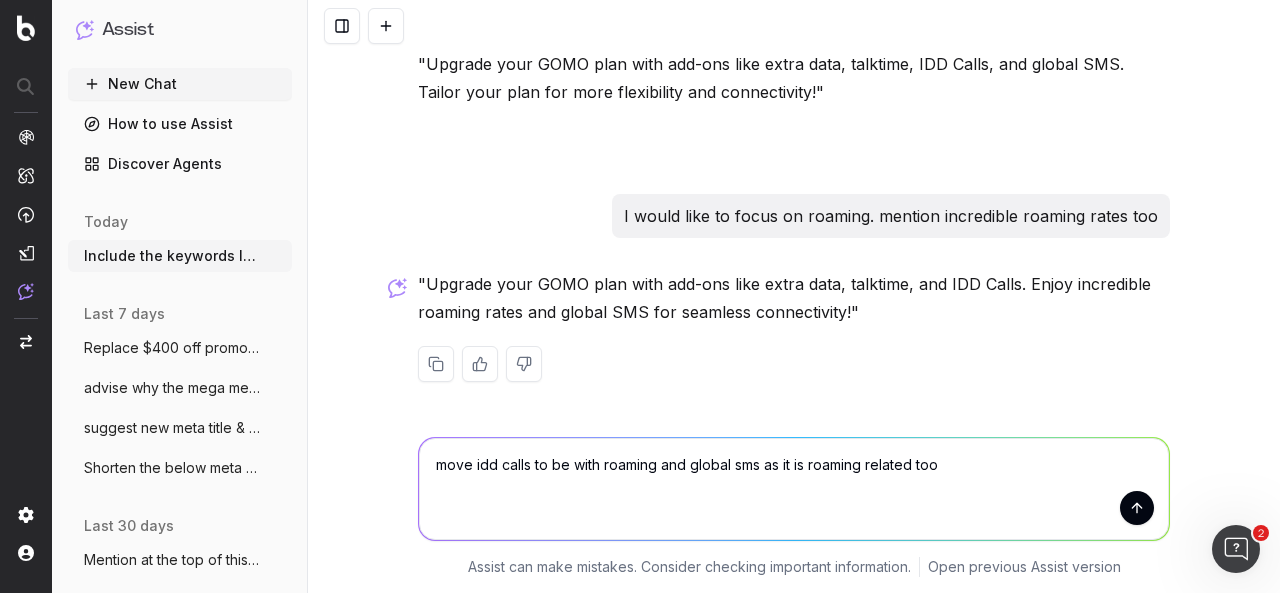 type 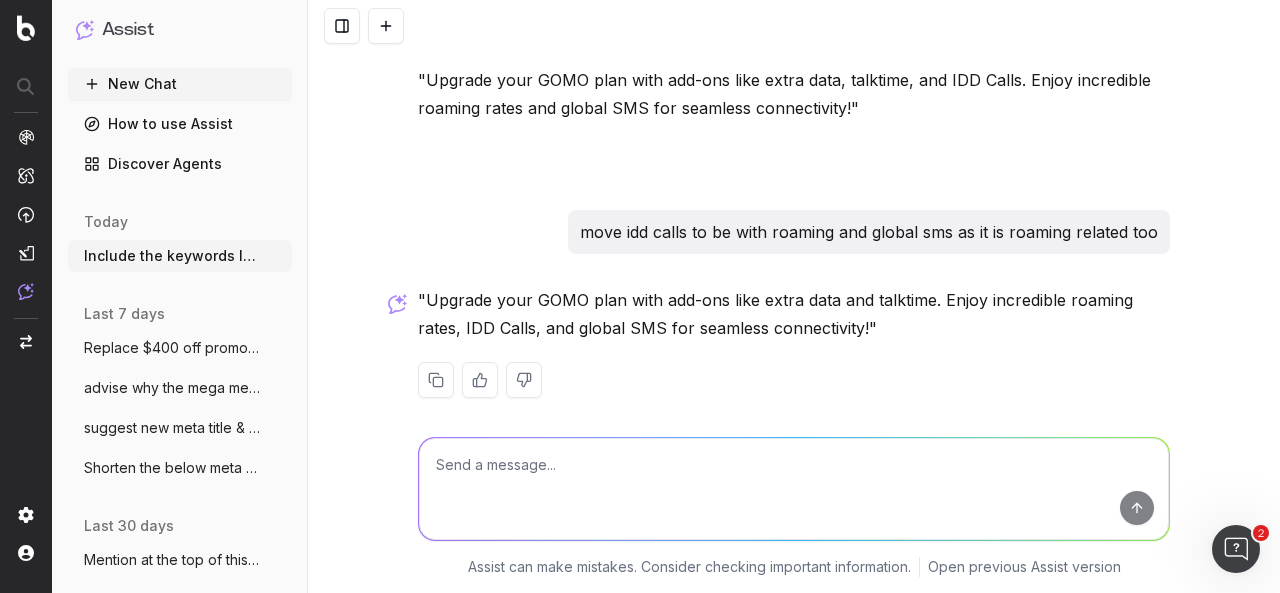 scroll, scrollTop: 1030, scrollLeft: 0, axis: vertical 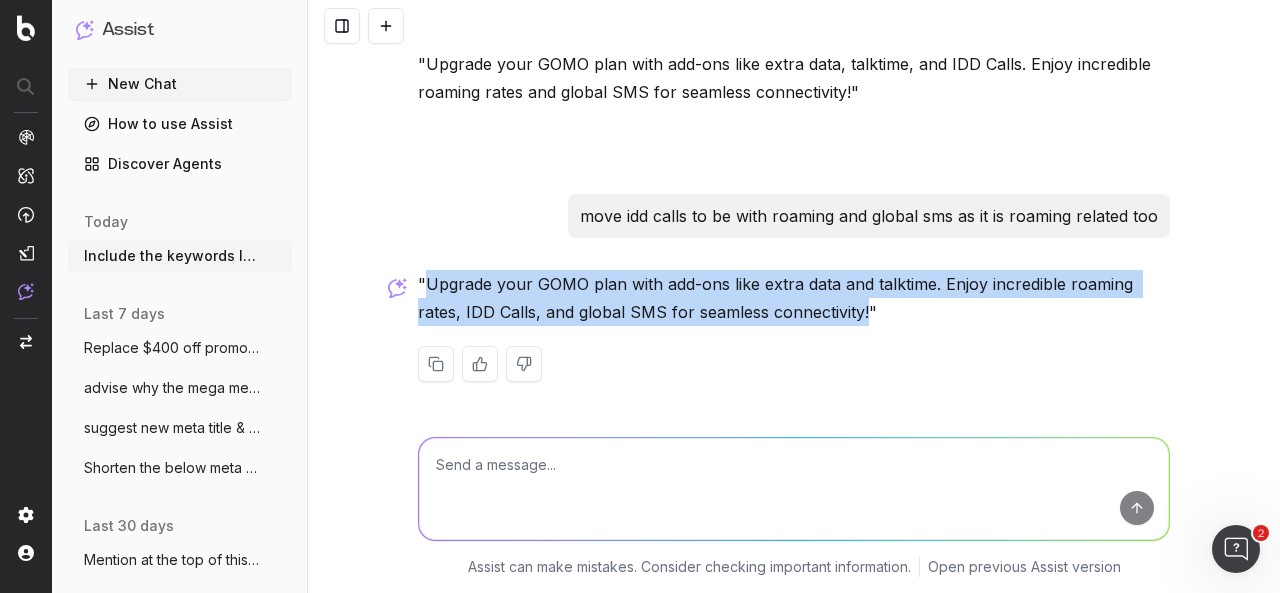 drag, startPoint x: 418, startPoint y: 283, endPoint x: 858, endPoint y: 311, distance: 440.89 